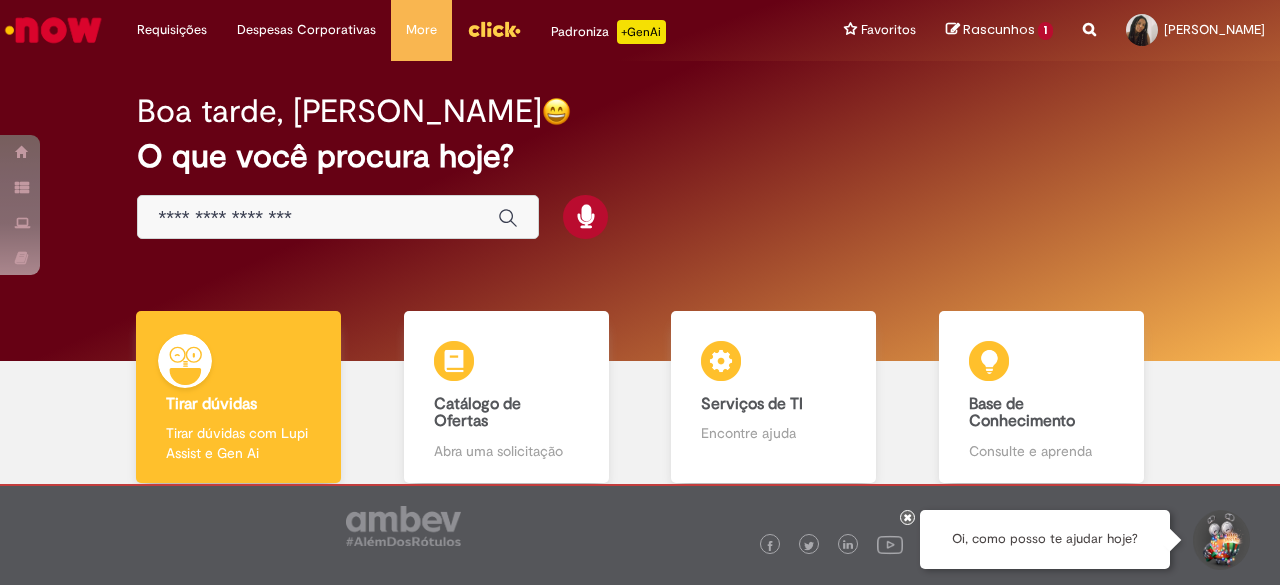 scroll, scrollTop: 0, scrollLeft: 0, axis: both 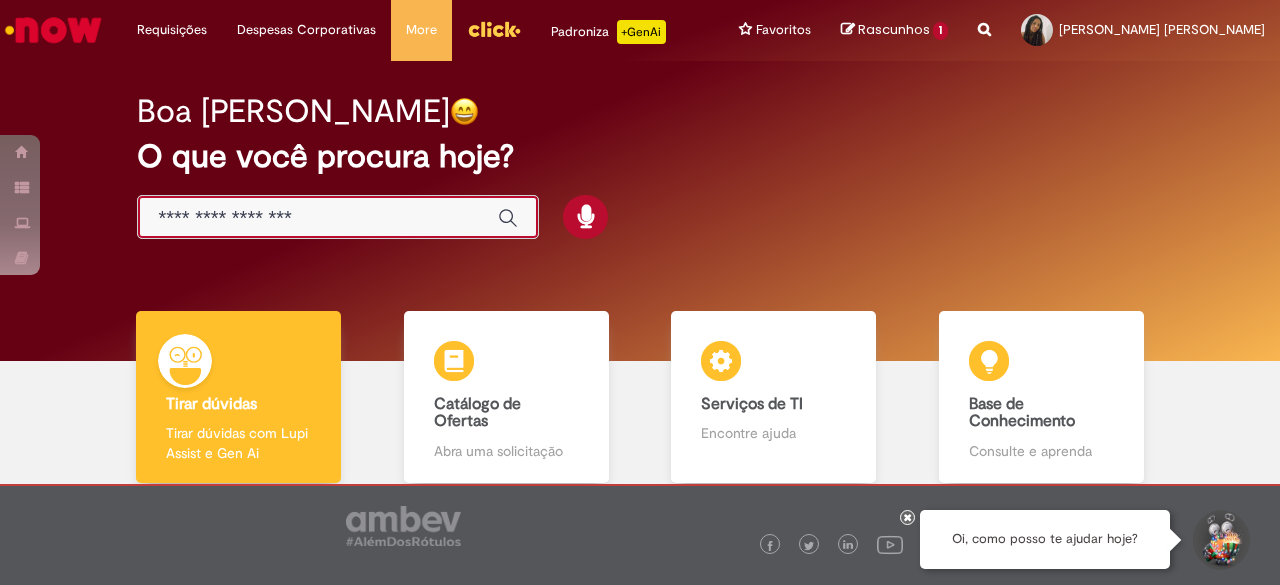 click at bounding box center (318, 218) 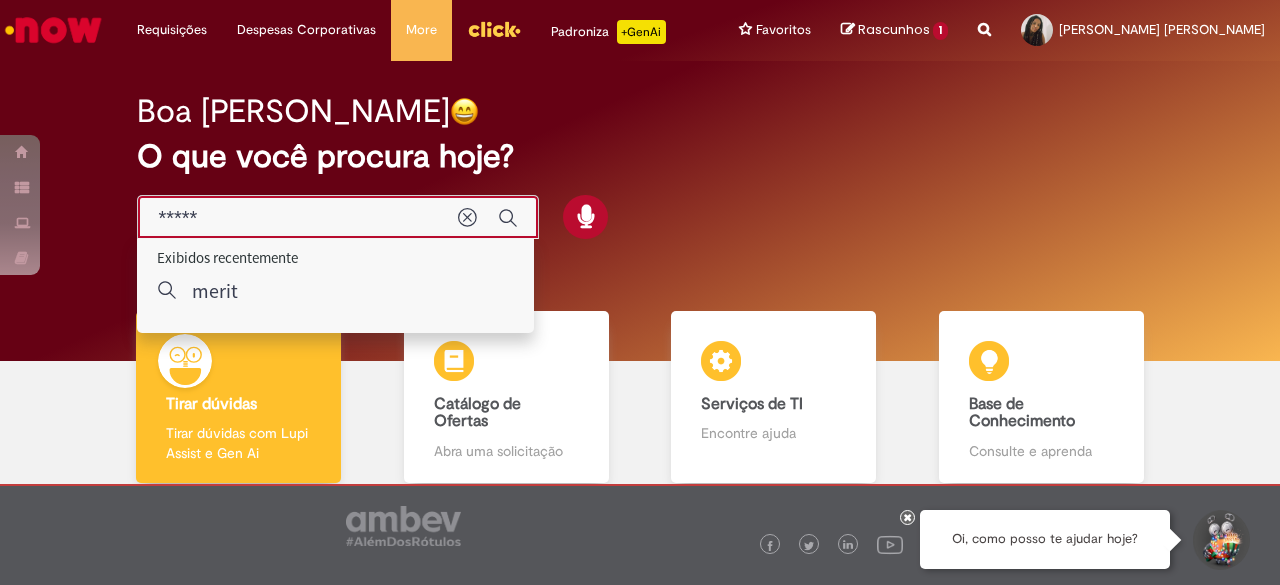 type on "*****" 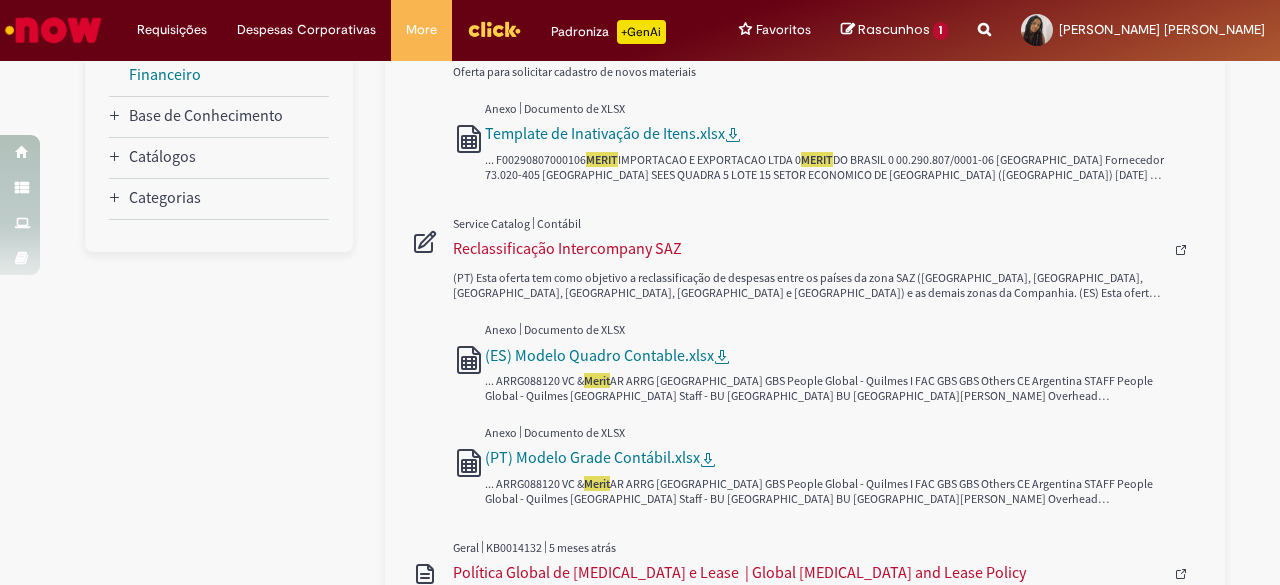 scroll, scrollTop: 458, scrollLeft: 0, axis: vertical 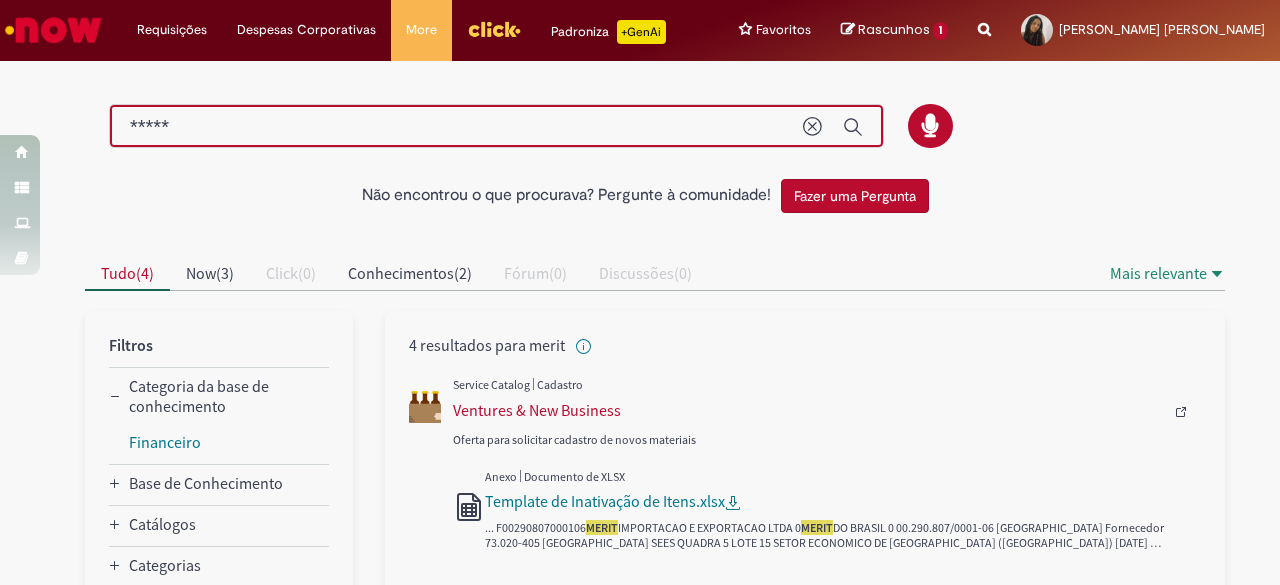 click on "*****" at bounding box center [456, 127] 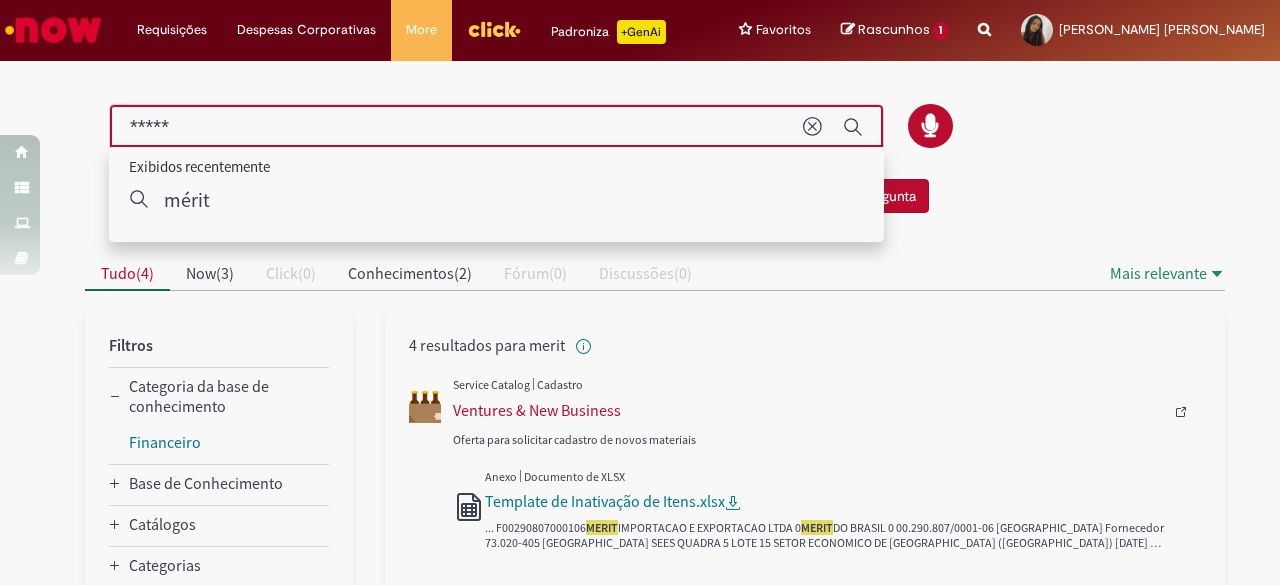 type on "*****" 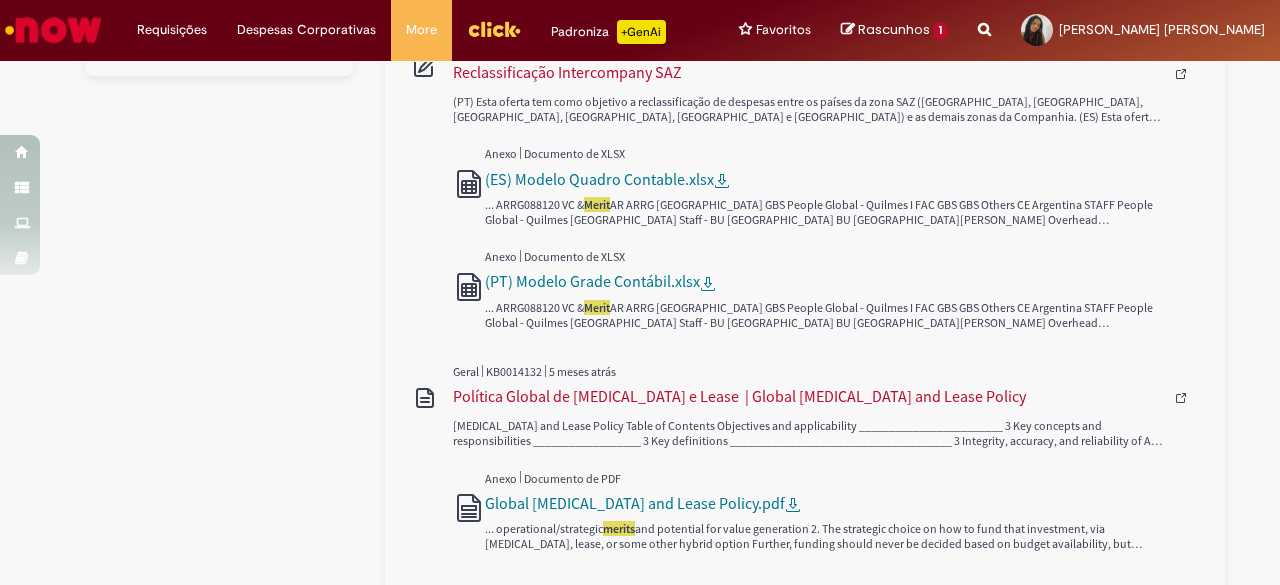 scroll, scrollTop: 553, scrollLeft: 0, axis: vertical 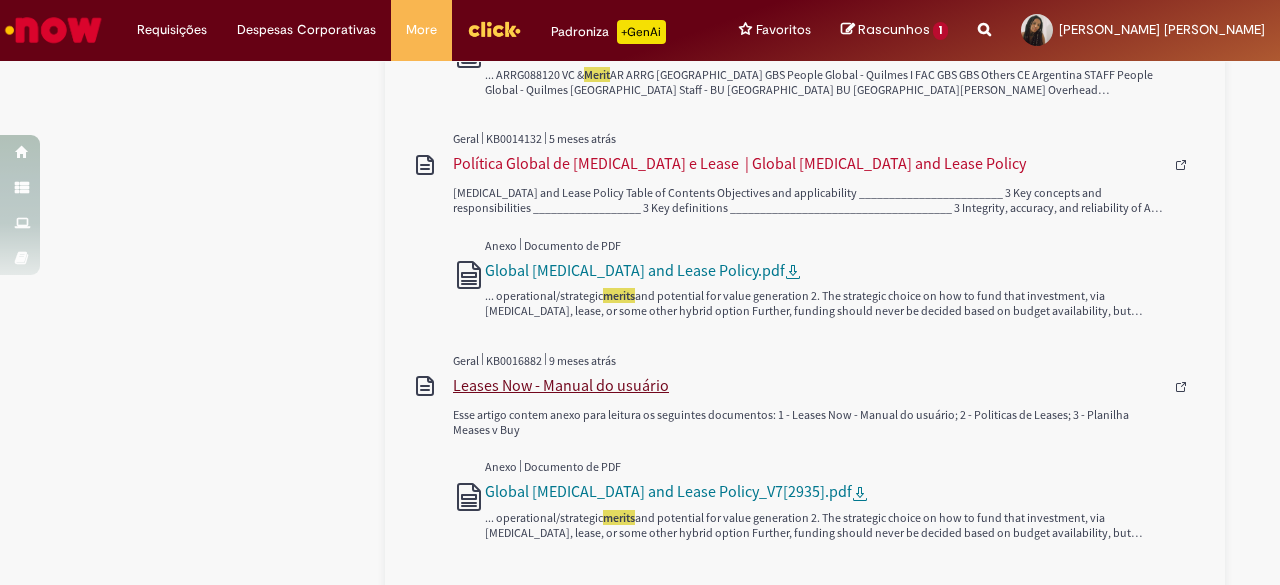 click on "Leases Now - Manual do usuário" at bounding box center (808, 385) 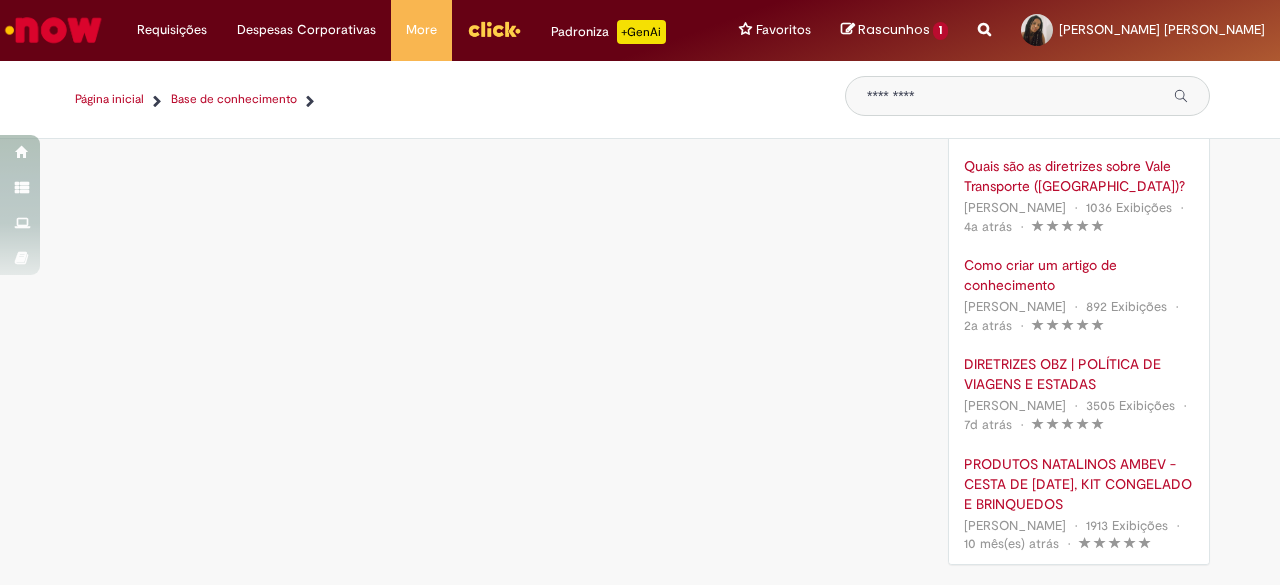 scroll, scrollTop: 0, scrollLeft: 0, axis: both 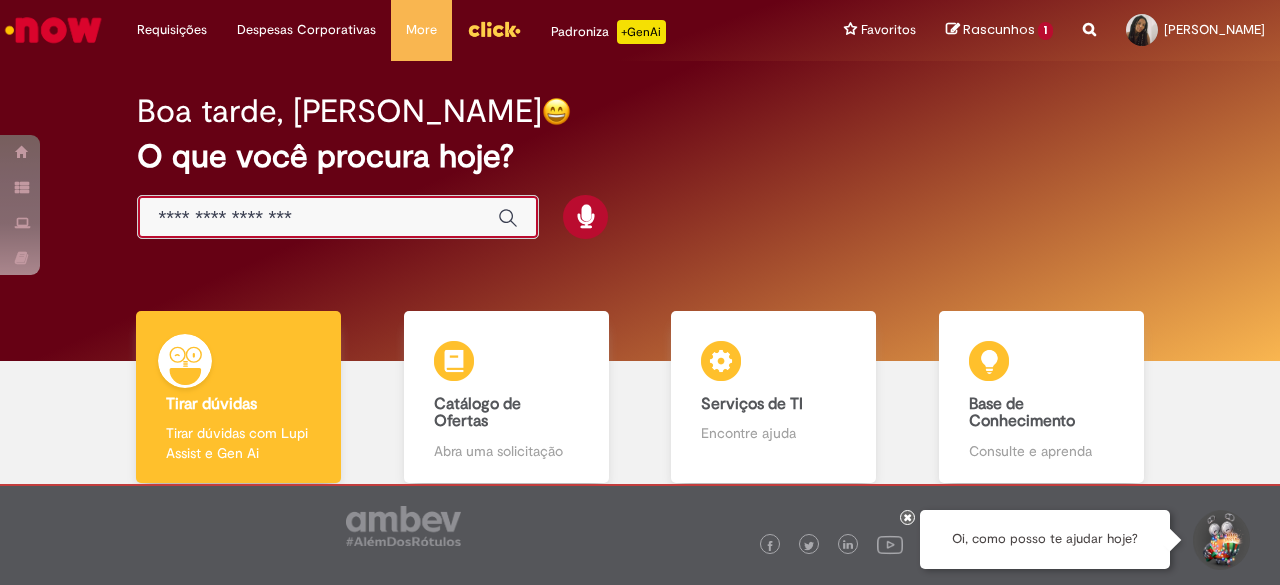 click at bounding box center (318, 218) 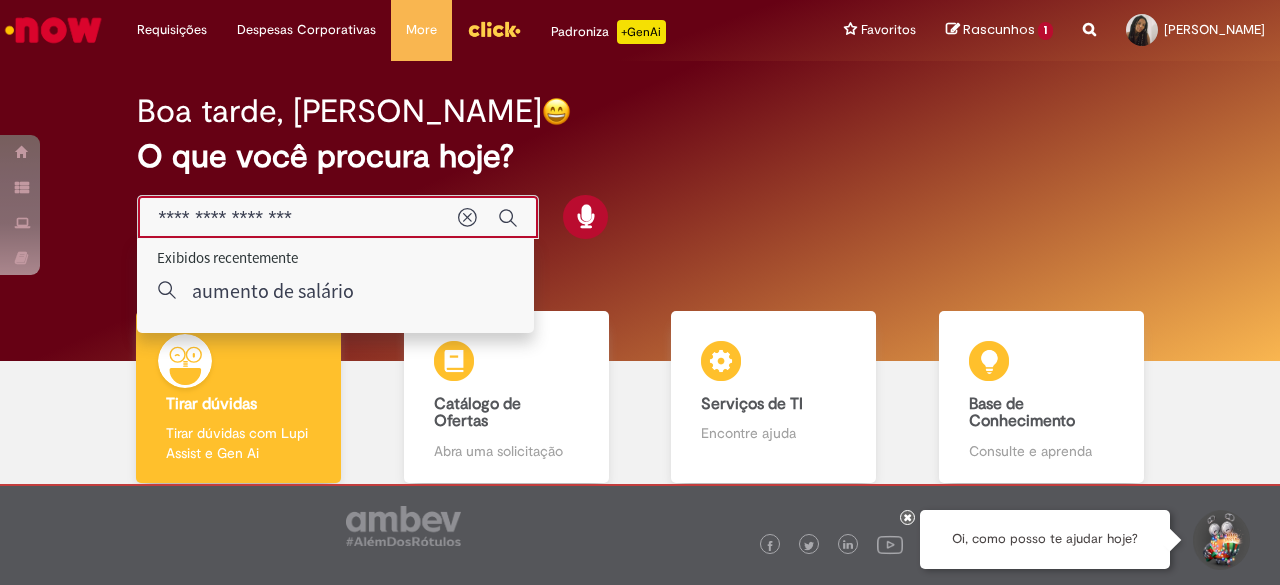 type on "**********" 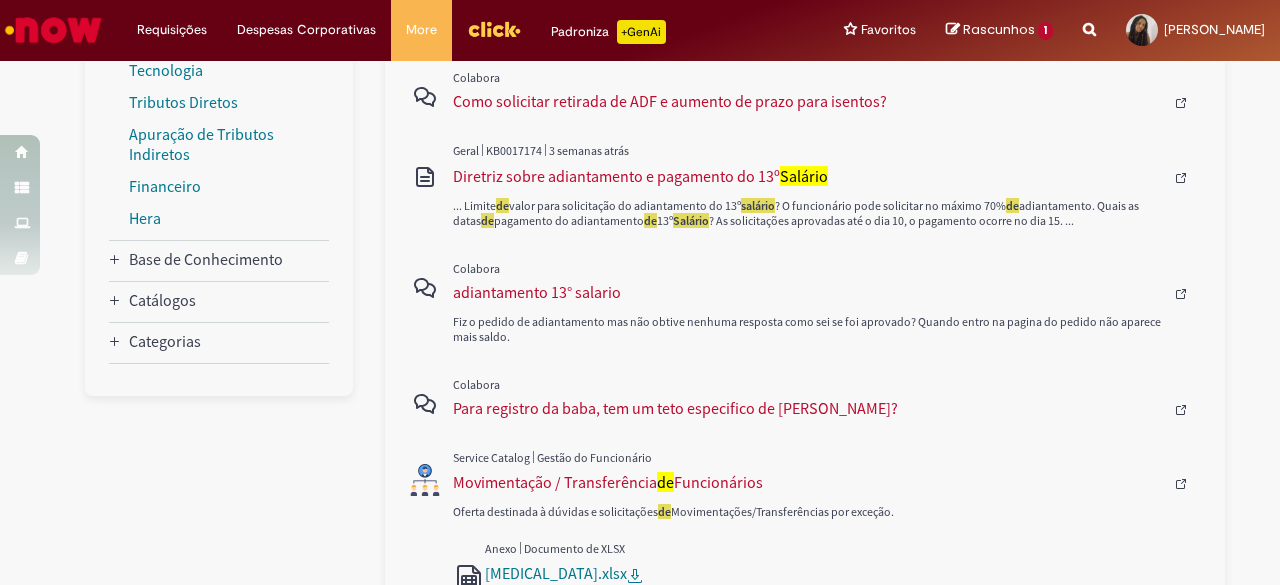 scroll, scrollTop: 552, scrollLeft: 0, axis: vertical 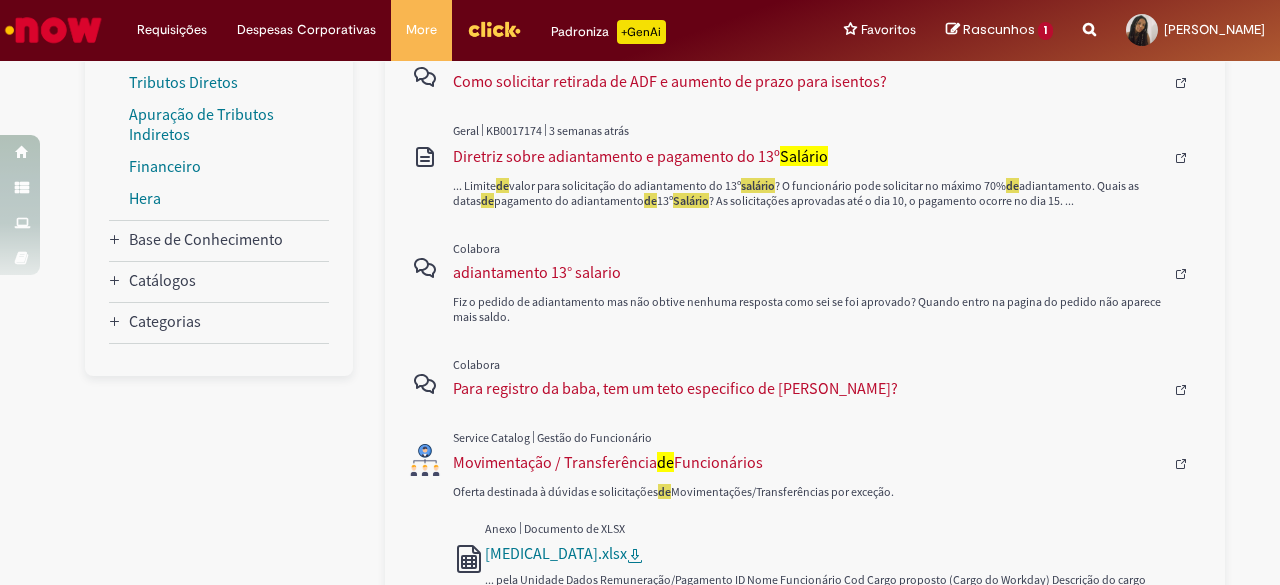 drag, startPoint x: 1249, startPoint y: 330, endPoint x: 1279, endPoint y: 339, distance: 31.320919 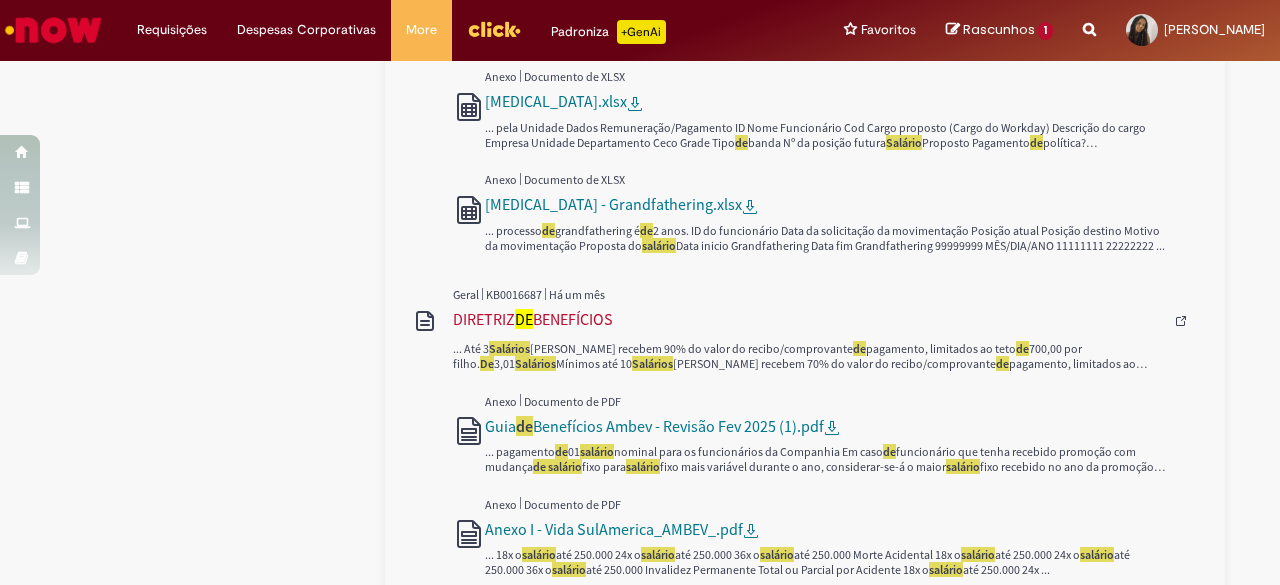 scroll, scrollTop: 1027, scrollLeft: 0, axis: vertical 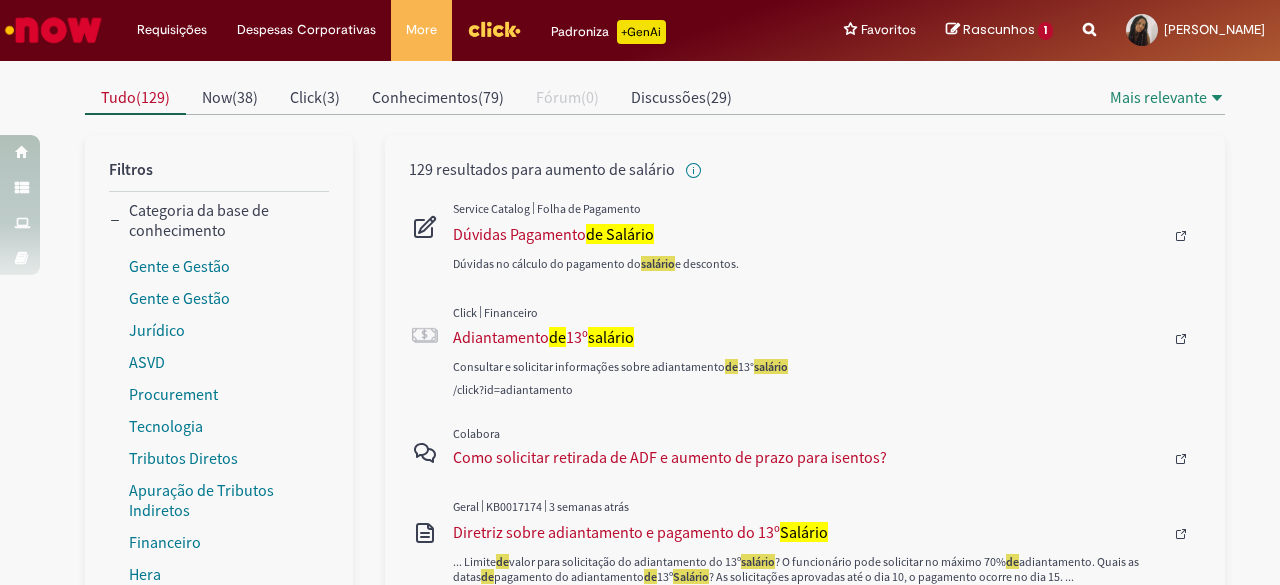 click on "Pesquisar
Não encontrou o que procurava? Pergunte à comunidade!   Fazer uma Pergunta
Cancelar      resultados      Concluído
Categorias de Pesquisa Origens Tudo
Aguarde, os filtros estão sendo carregados..." at bounding box center [640, 323] 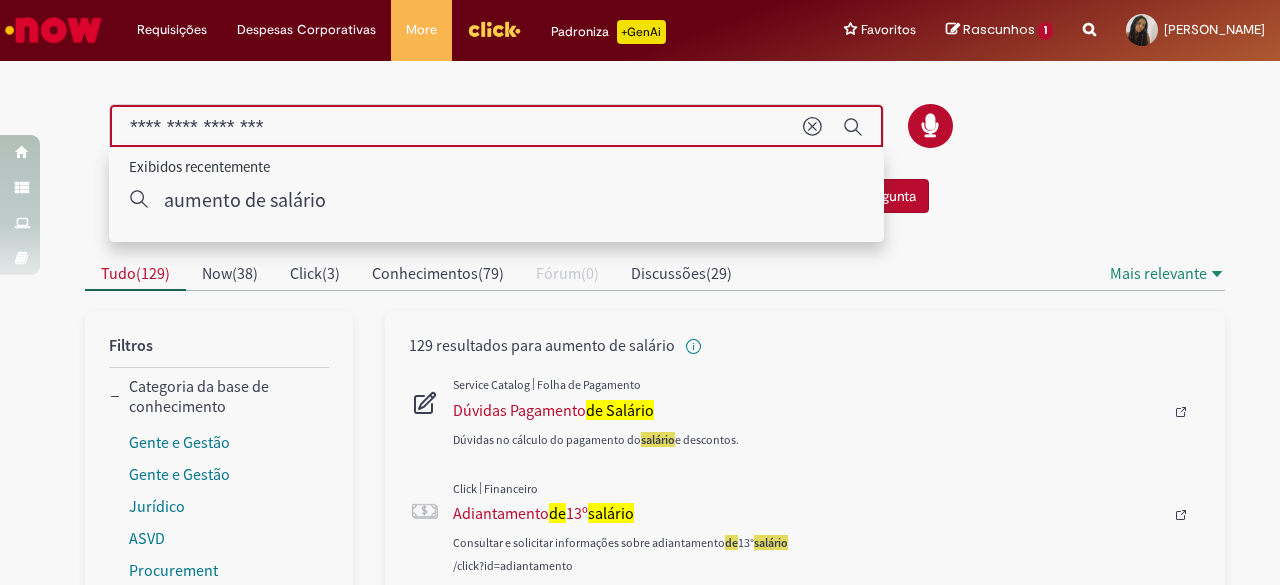 drag, startPoint x: 308, startPoint y: 121, endPoint x: 206, endPoint y: 129, distance: 102.31325 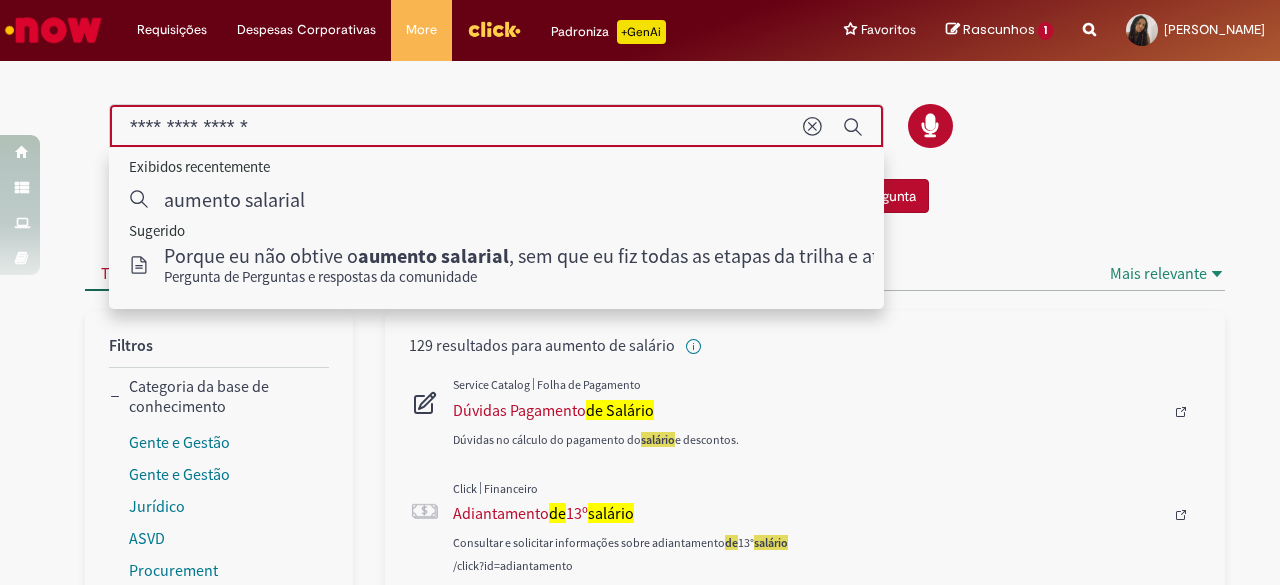 type on "**********" 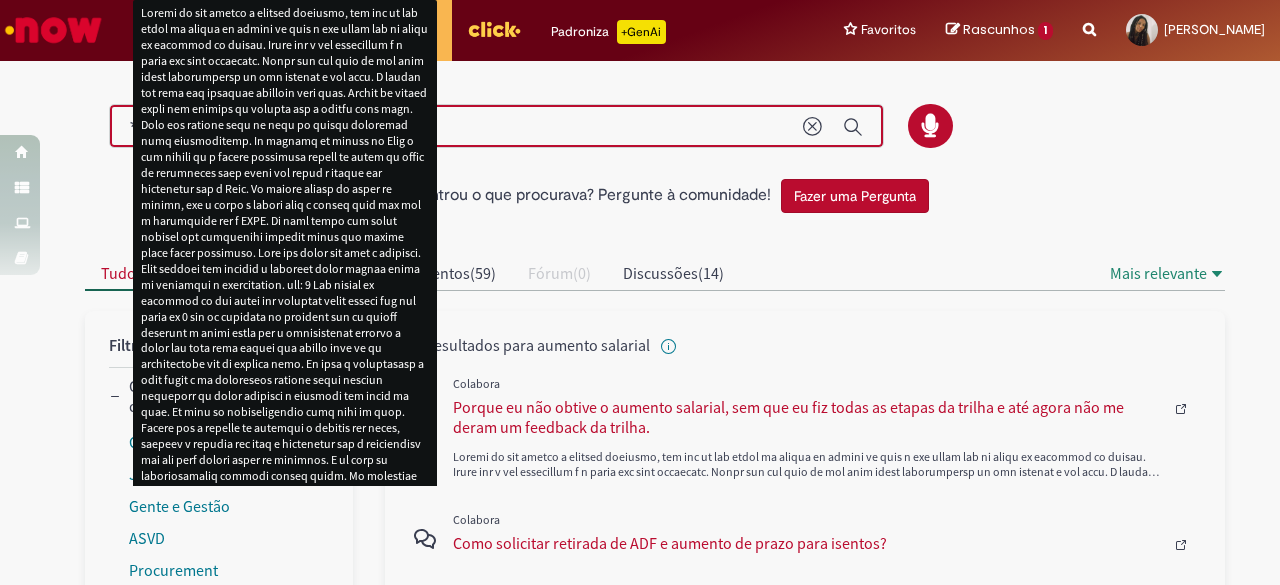 drag, startPoint x: 586, startPoint y: 459, endPoint x: 900, endPoint y: 465, distance: 314.0573 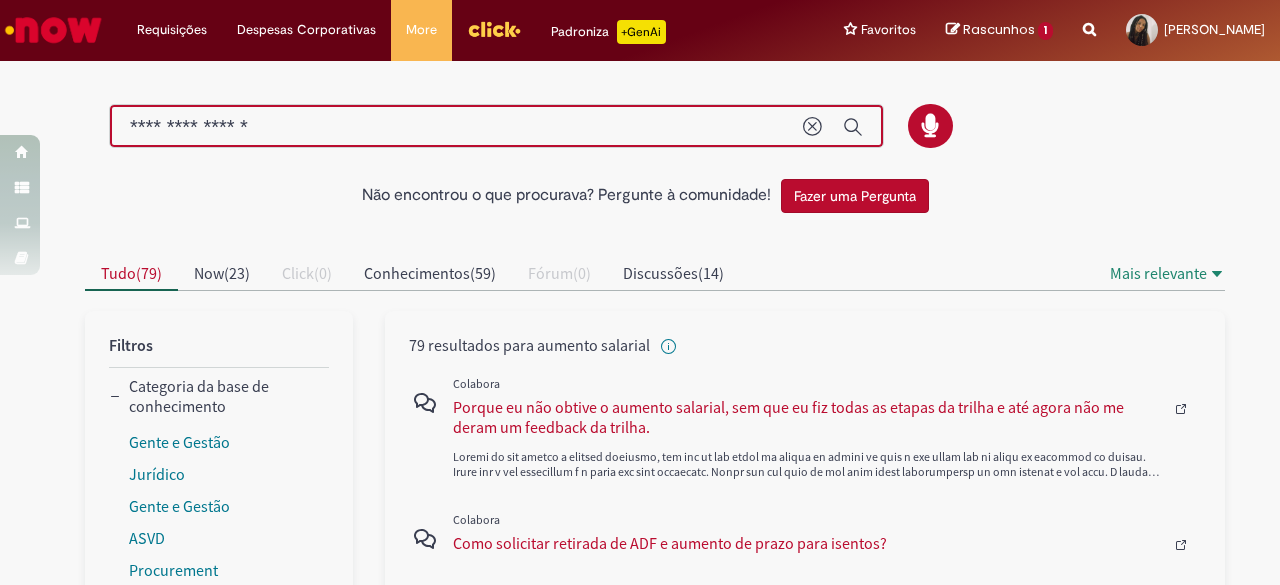 click at bounding box center [827, 442] 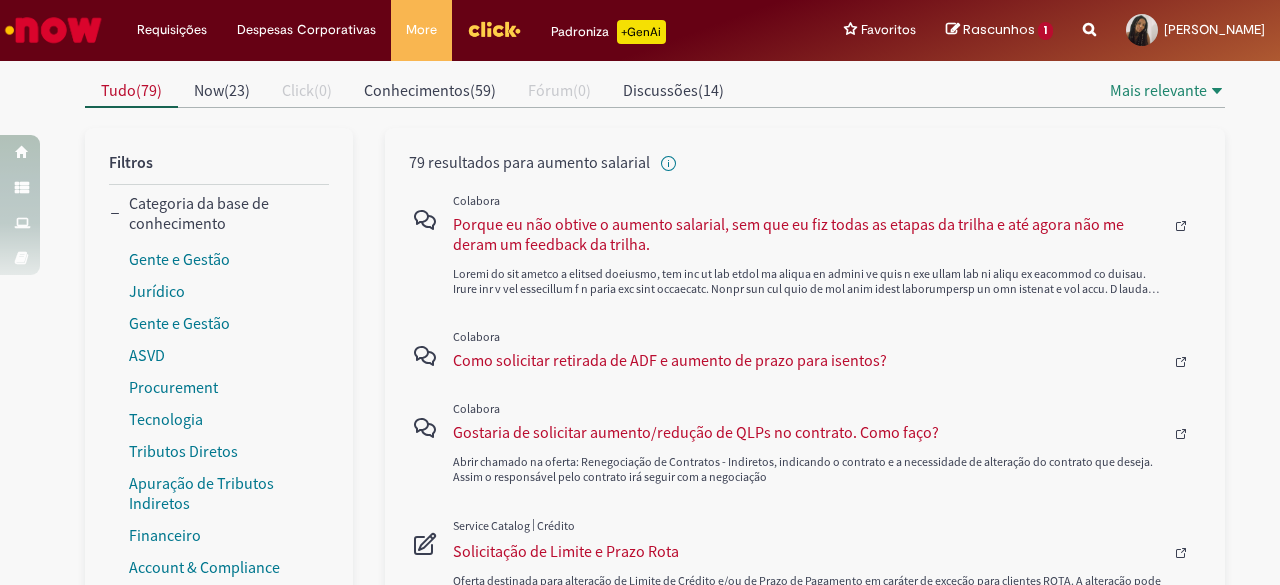 scroll, scrollTop: 190, scrollLeft: 0, axis: vertical 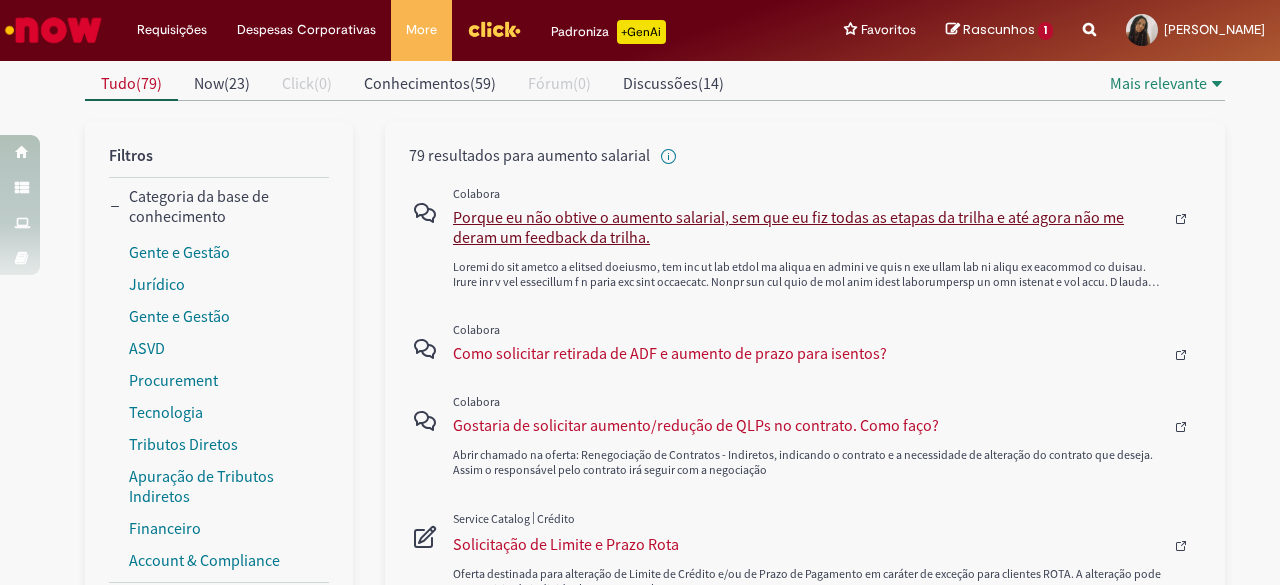 click on "Porque eu não obtive o aumento salarial, sem que eu fiz todas as etapas da trilha e até agora não me deram um feedback da trilha." at bounding box center [808, 227] 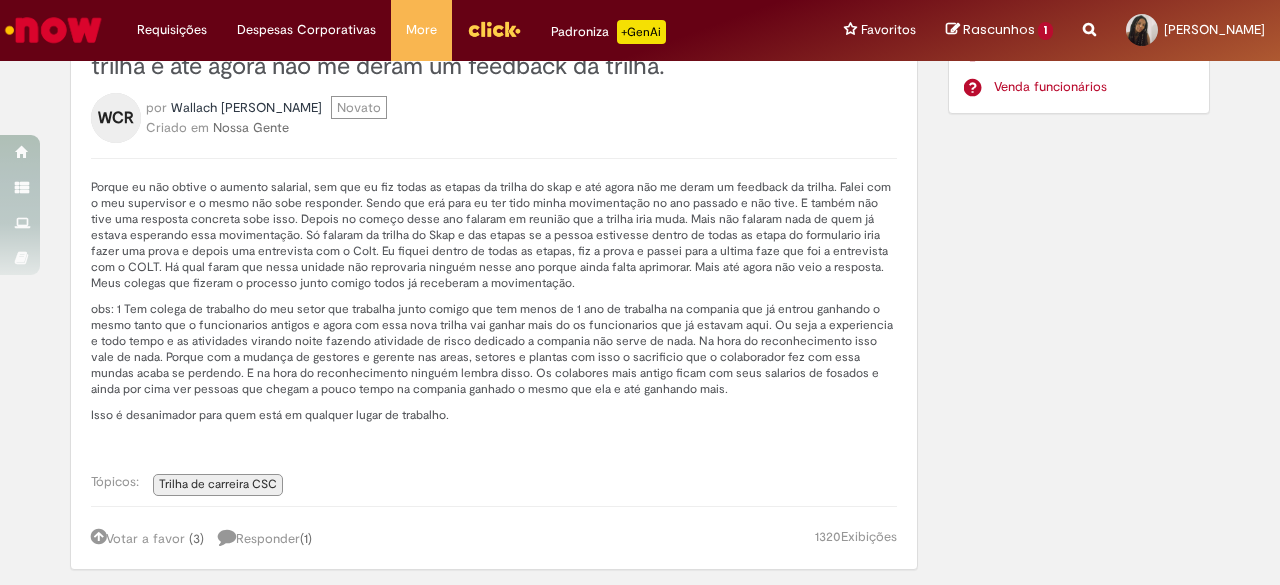 scroll, scrollTop: 0, scrollLeft: 0, axis: both 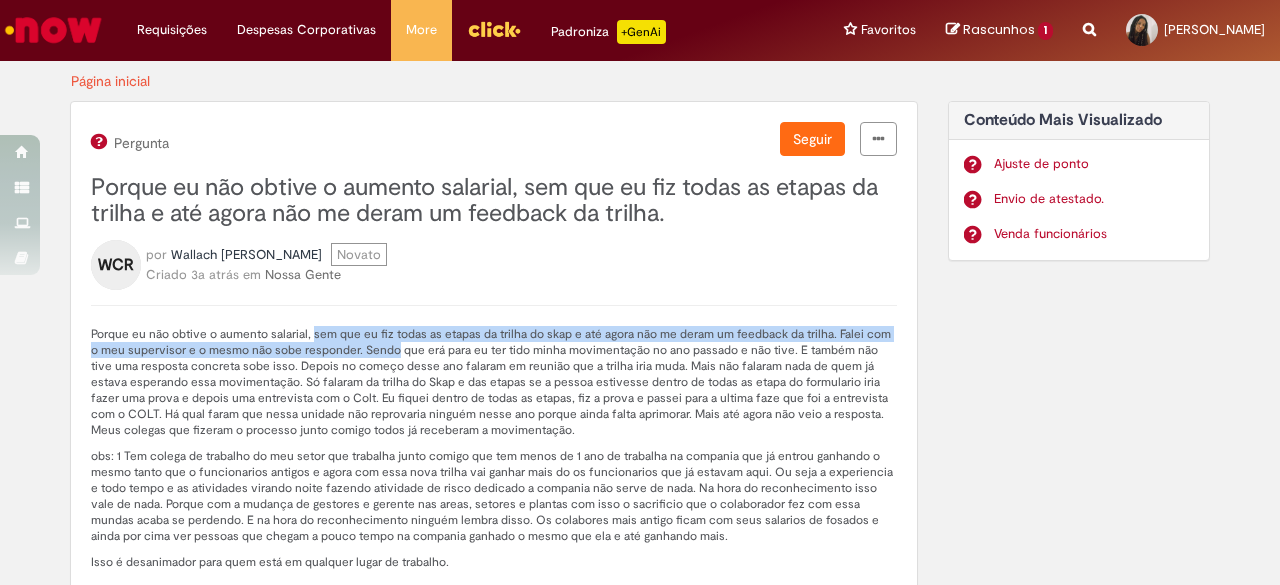 drag, startPoint x: 303, startPoint y: 329, endPoint x: 390, endPoint y: 349, distance: 89.26926 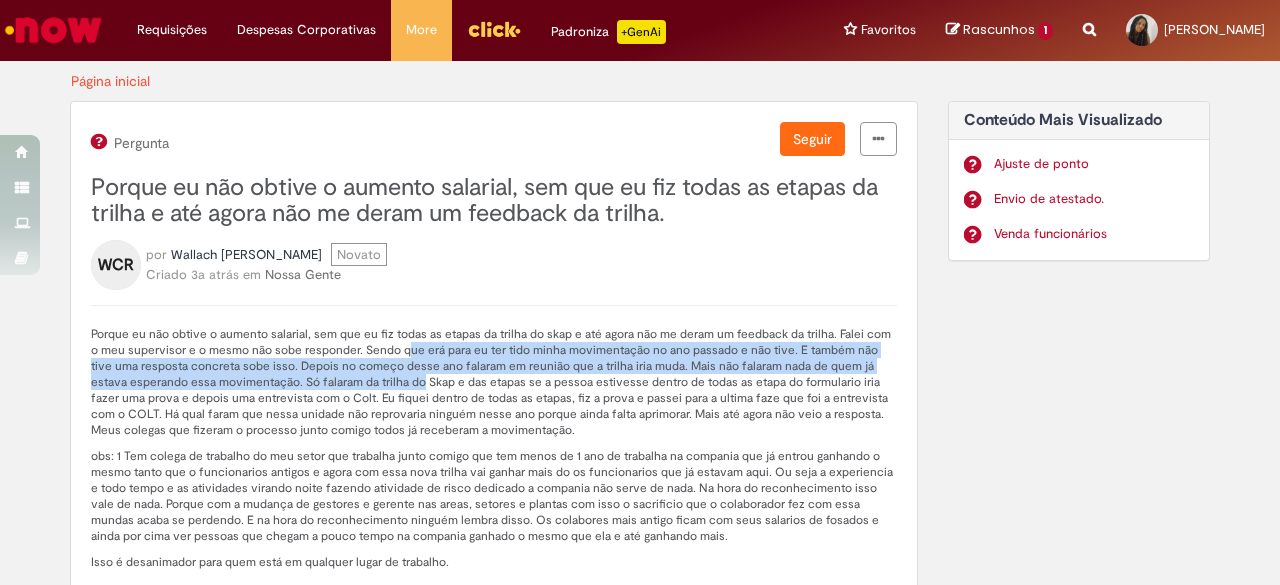 drag, startPoint x: 396, startPoint y: 349, endPoint x: 375, endPoint y: 382, distance: 39.115215 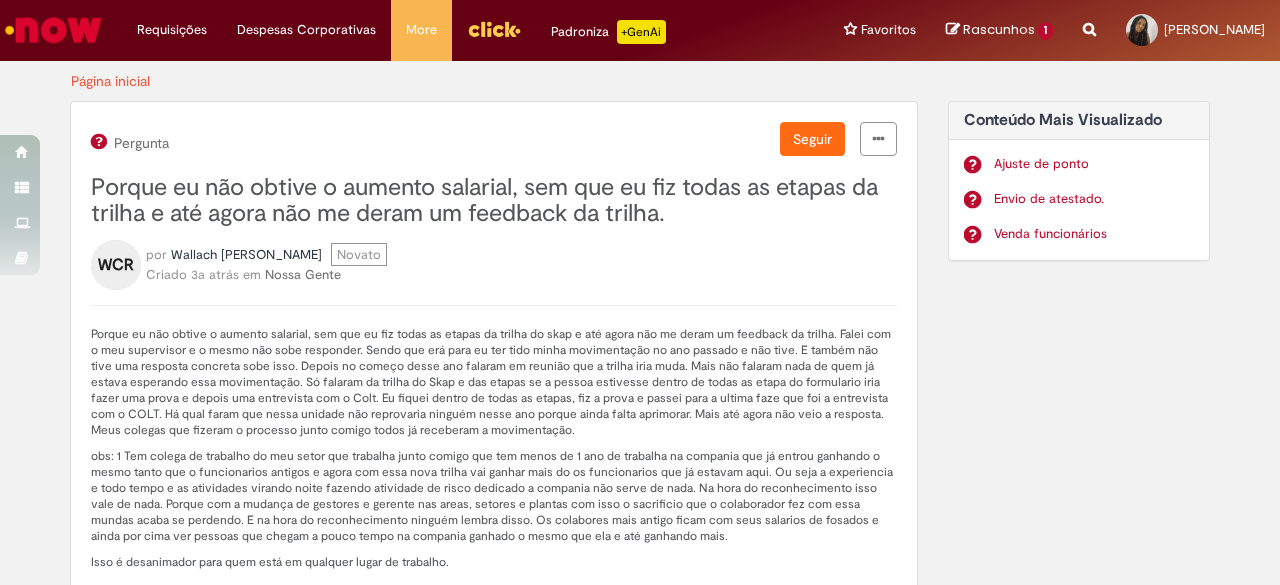 click on "Porque eu não obtive o aumento salarial, sem que eu fiz todas as etapas da trilha do skap e até agora não me deram um feedback da trilha. Falei com o meu supervisor e o mesmo não sobe responder. Sendo que erá para eu ter tido minha movimentação no ano passado e não tive. E também não tive uma resposta concreta sobe isso. Depois no começo desse ano falaram em reunião que a trilha iria muda. Mais não falaram nada de quem já estava esperando essa movimentação. Só falaram da trilha do Skap e das etapas se a pessoa estivesse dentro de todas as etapa do formulario iria fazer uma prova e depois uma entrevista com o Colt. Eu fiquei dentro de todas as etapas, fiz a prova e passei para a ultima faze que foi a entrevista com o COLT. Há qual faram que nessa unidade não reprovaria ninguém nesse ano porque ainda falta aprimorar. Mais até agora não veio a resposta. Meus colegas que fizeram o processo junto comigo todos já receberam a movimentação." at bounding box center [494, 382] 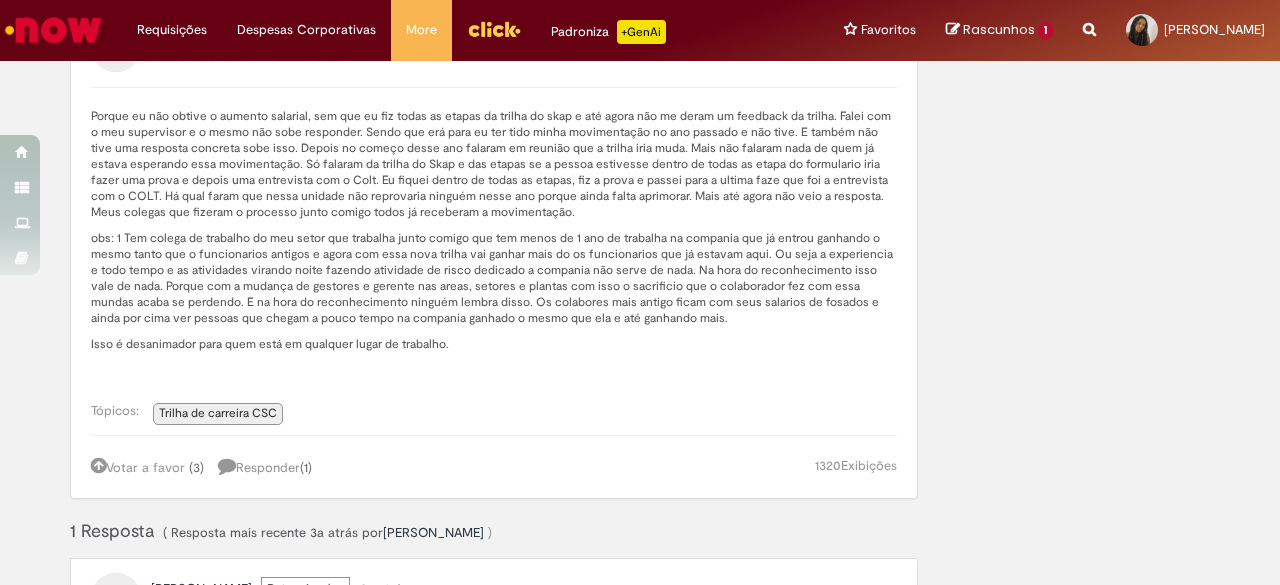 scroll, scrollTop: 221, scrollLeft: 0, axis: vertical 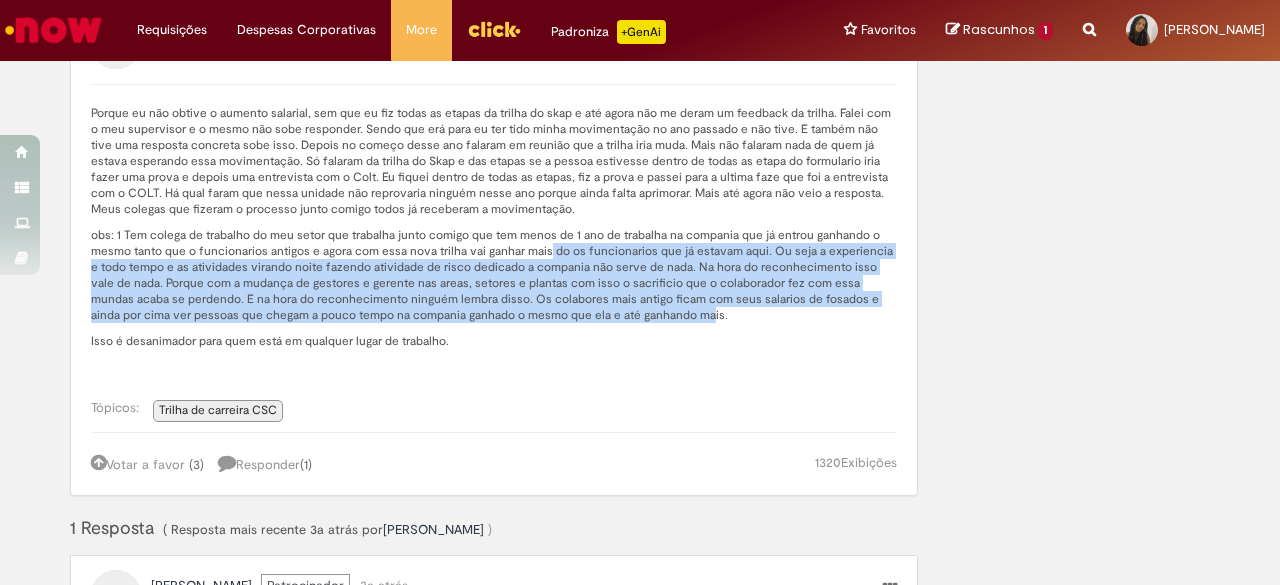 drag, startPoint x: 540, startPoint y: 252, endPoint x: 648, endPoint y: 300, distance: 118.186295 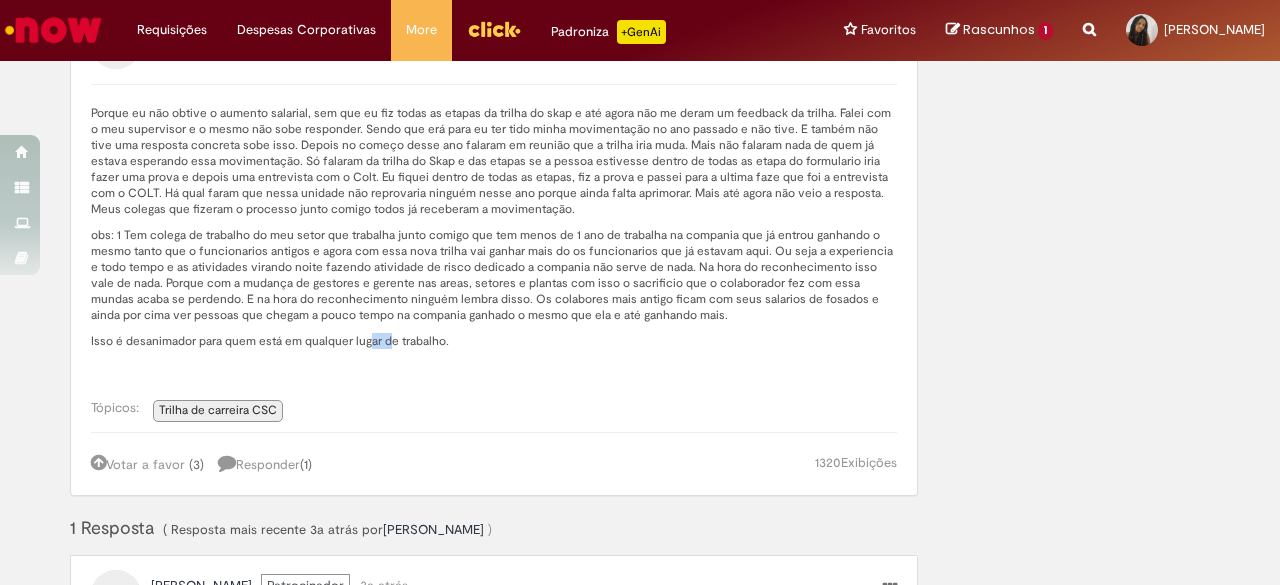 drag, startPoint x: 362, startPoint y: 339, endPoint x: 380, endPoint y: 339, distance: 18 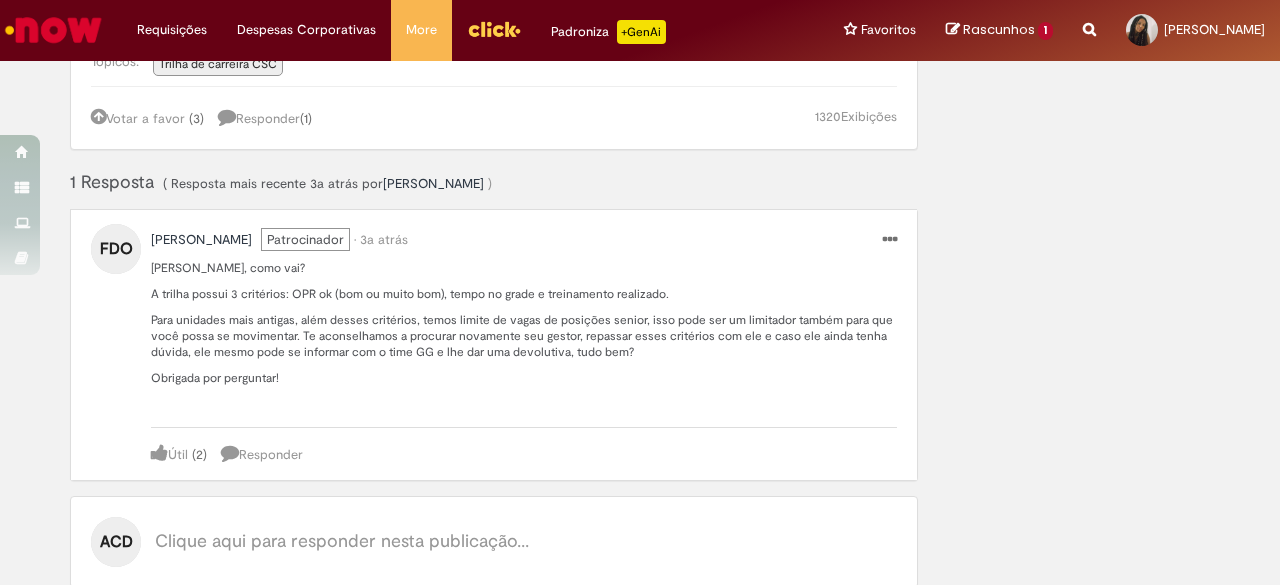 scroll, scrollTop: 571, scrollLeft: 0, axis: vertical 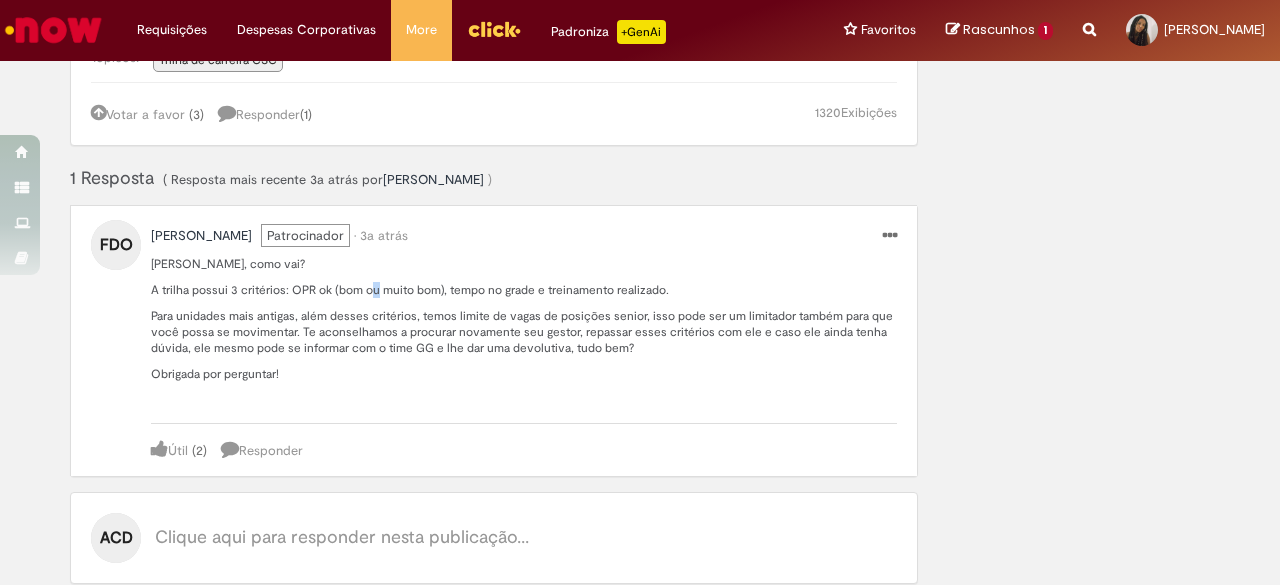 drag, startPoint x: 363, startPoint y: 267, endPoint x: 368, endPoint y: 277, distance: 11.18034 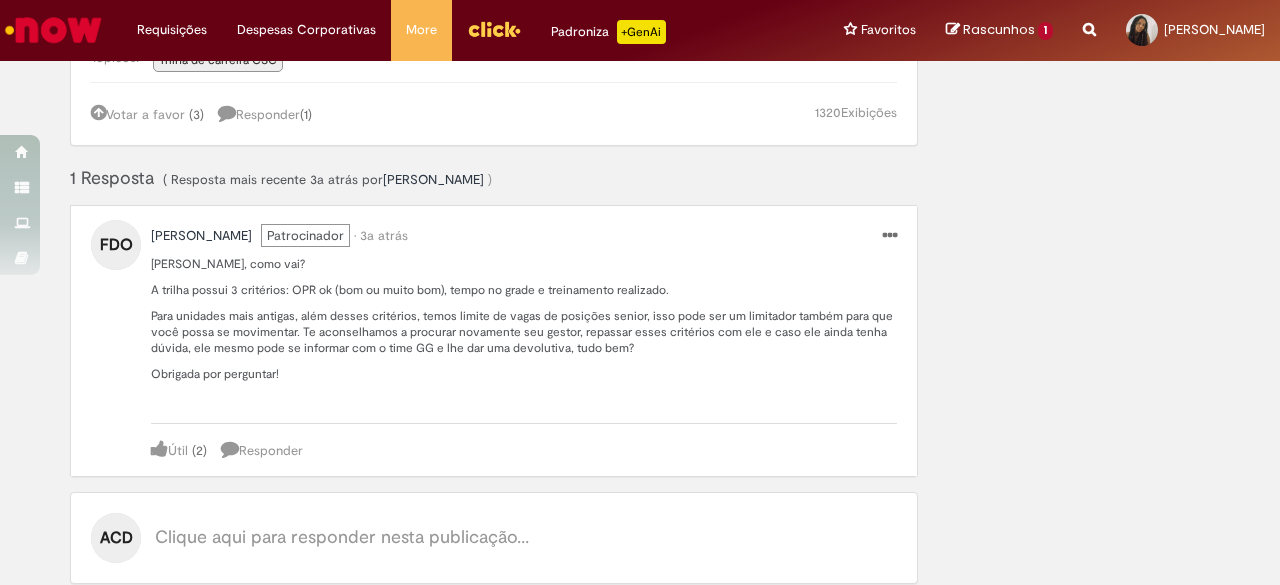 click on "A trilha possui 3 critérios: OPR ok (bom ou muito bom), tempo no grade e treinamento realizado." at bounding box center (524, 290) 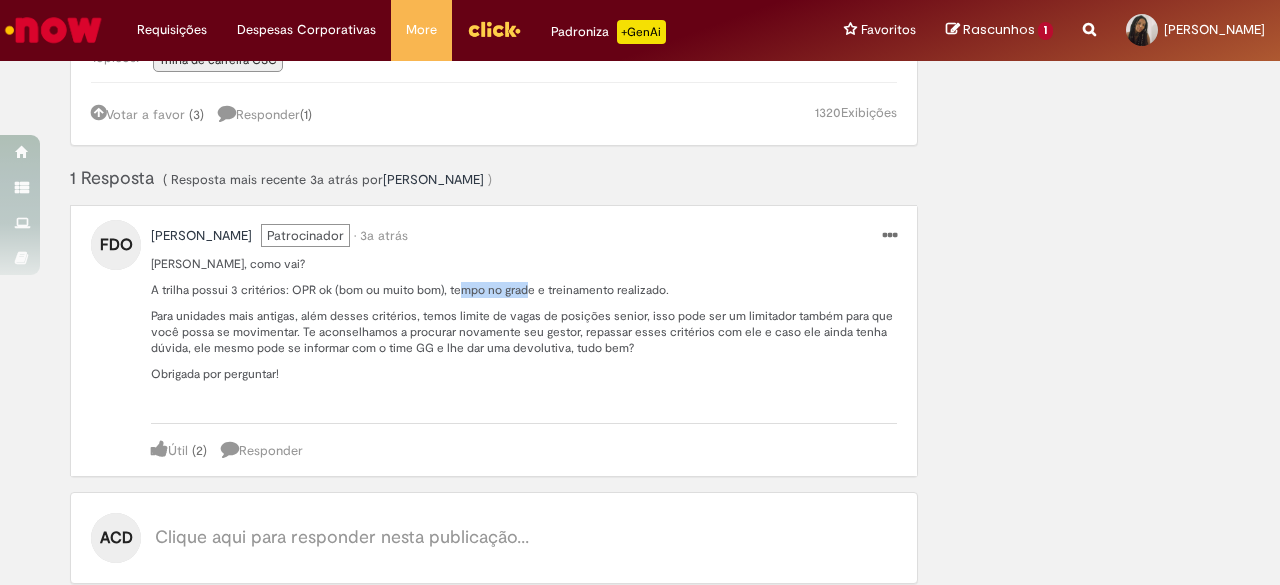 drag, startPoint x: 451, startPoint y: 277, endPoint x: 515, endPoint y: 276, distance: 64.00781 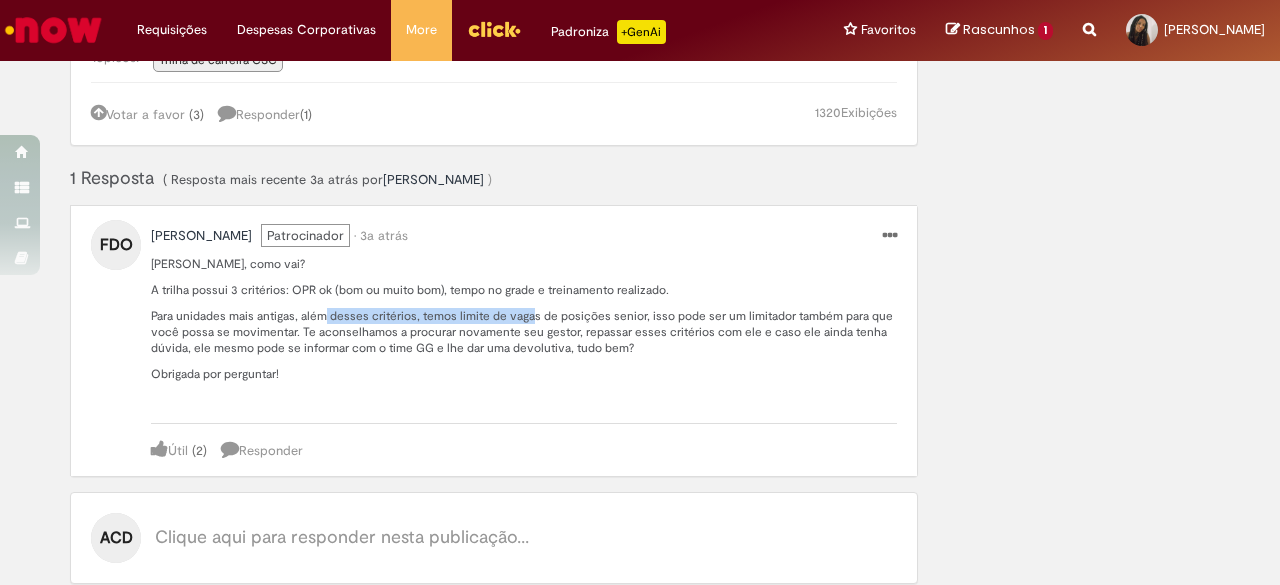 drag, startPoint x: 316, startPoint y: 292, endPoint x: 522, endPoint y: 305, distance: 206.40979 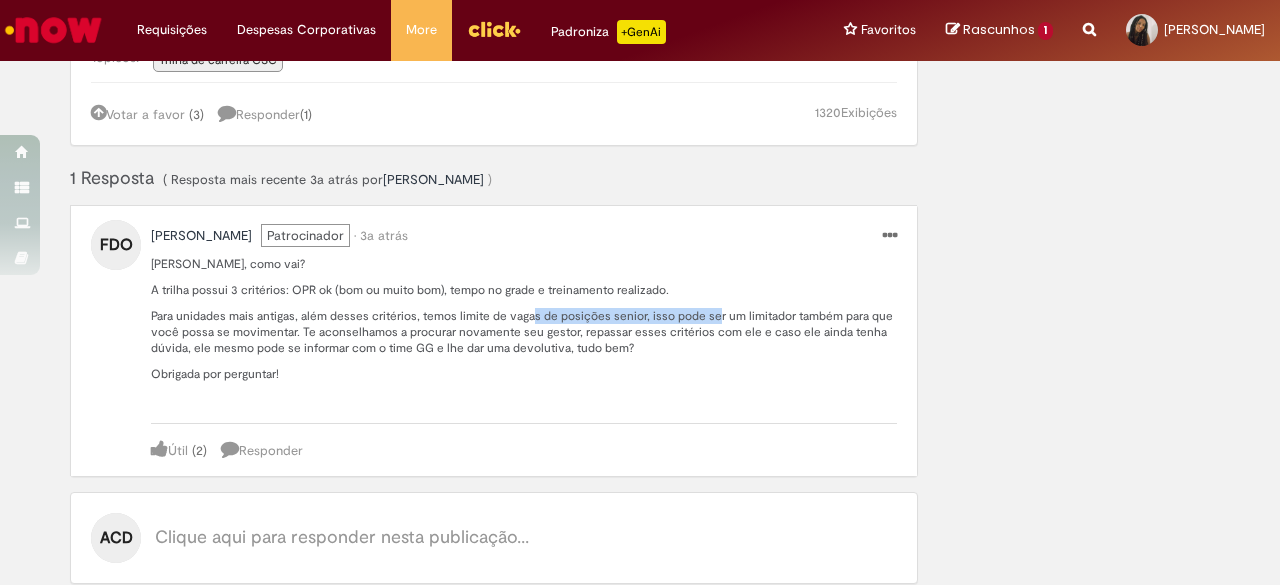 drag, startPoint x: 522, startPoint y: 305, endPoint x: 702, endPoint y: 304, distance: 180.00278 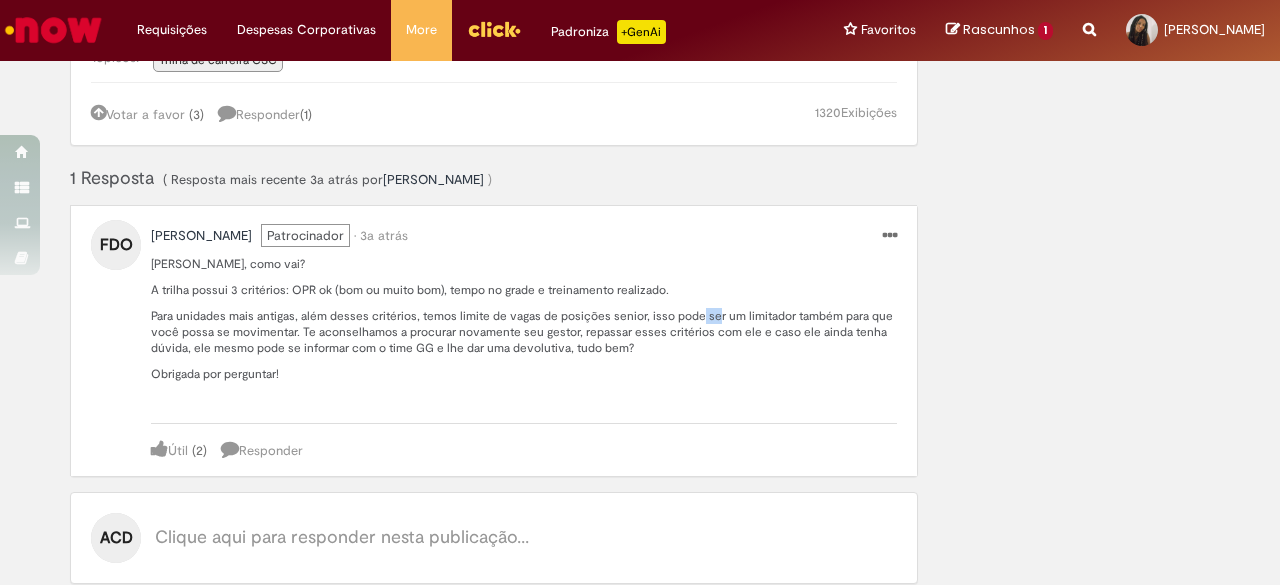 drag, startPoint x: 702, startPoint y: 304, endPoint x: 685, endPoint y: 304, distance: 17 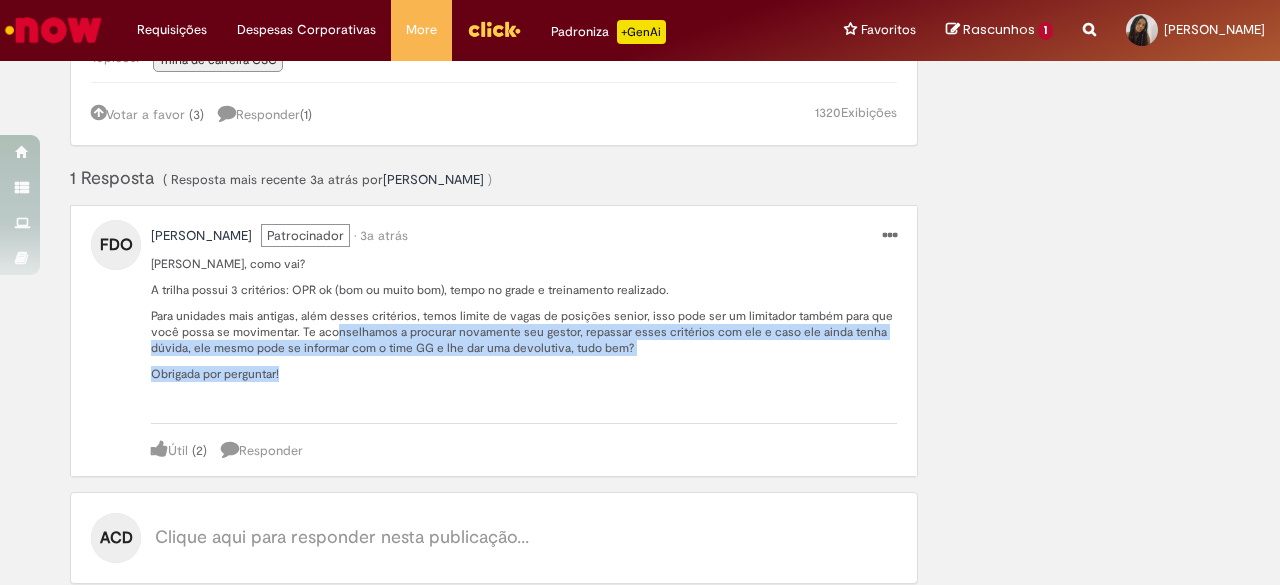 drag, startPoint x: 328, startPoint y: 311, endPoint x: 528, endPoint y: 351, distance: 203.96078 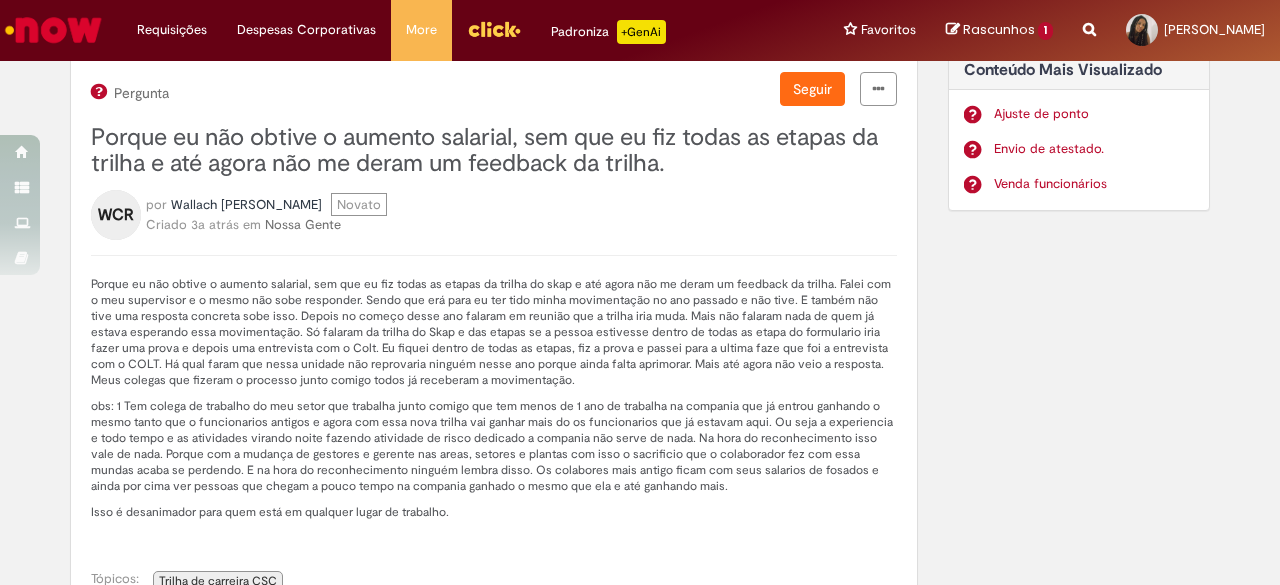 scroll, scrollTop: 0, scrollLeft: 0, axis: both 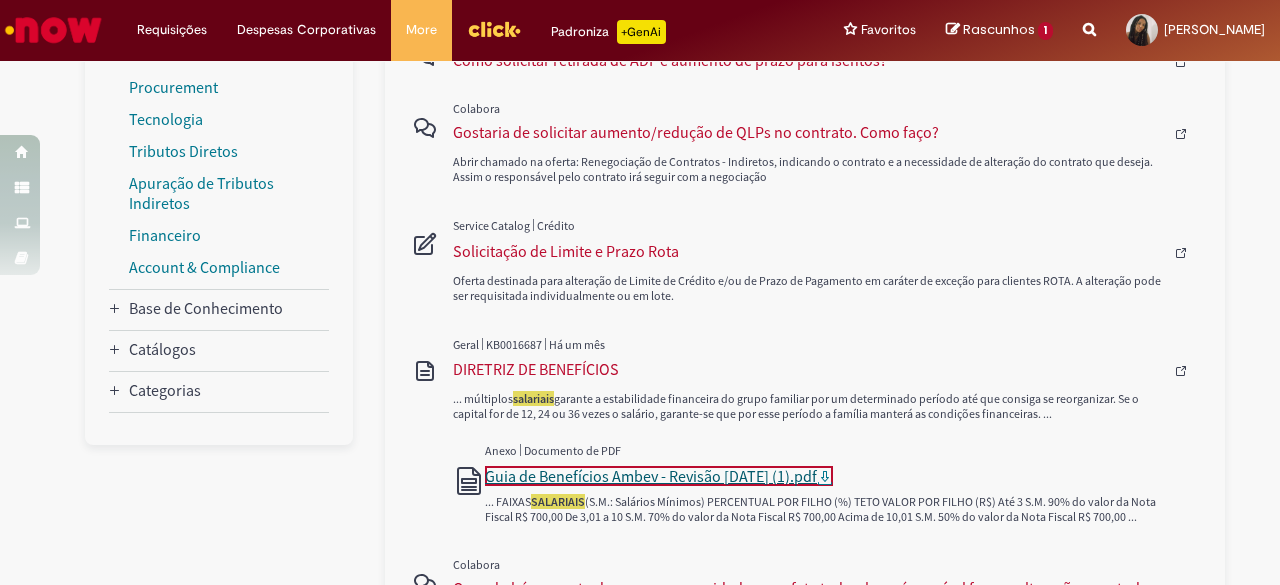 click on "Guia de Benefícios Ambev - Revisão [DATE] (1).pdf" at bounding box center [651, 476] 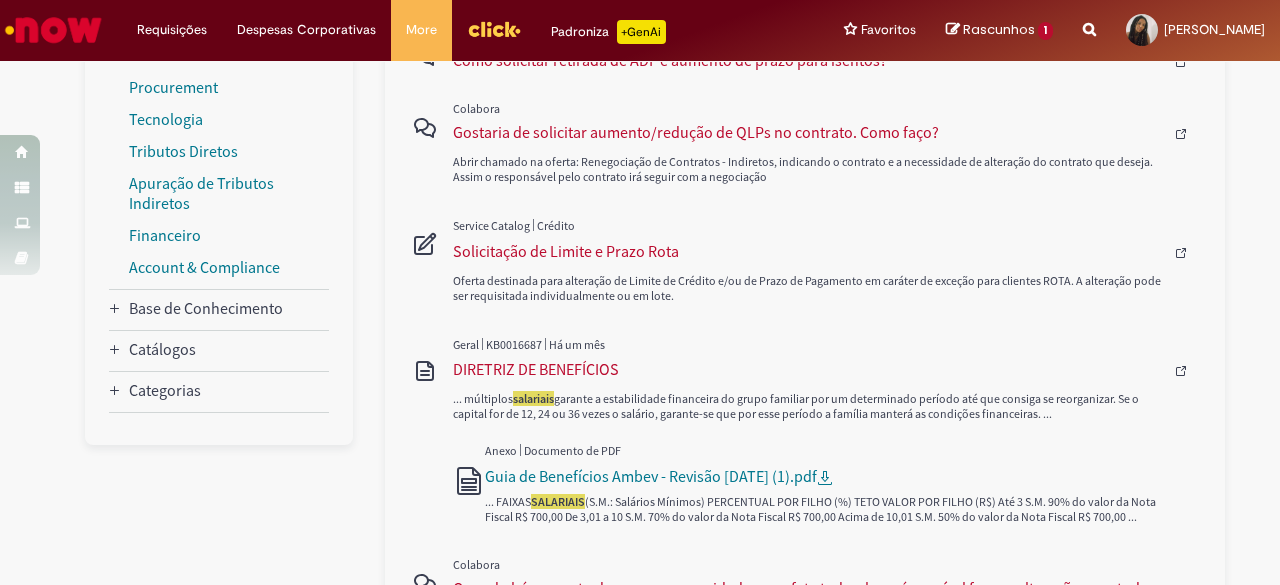 drag, startPoint x: 812, startPoint y: 395, endPoint x: 1084, endPoint y: 413, distance: 272.59494 